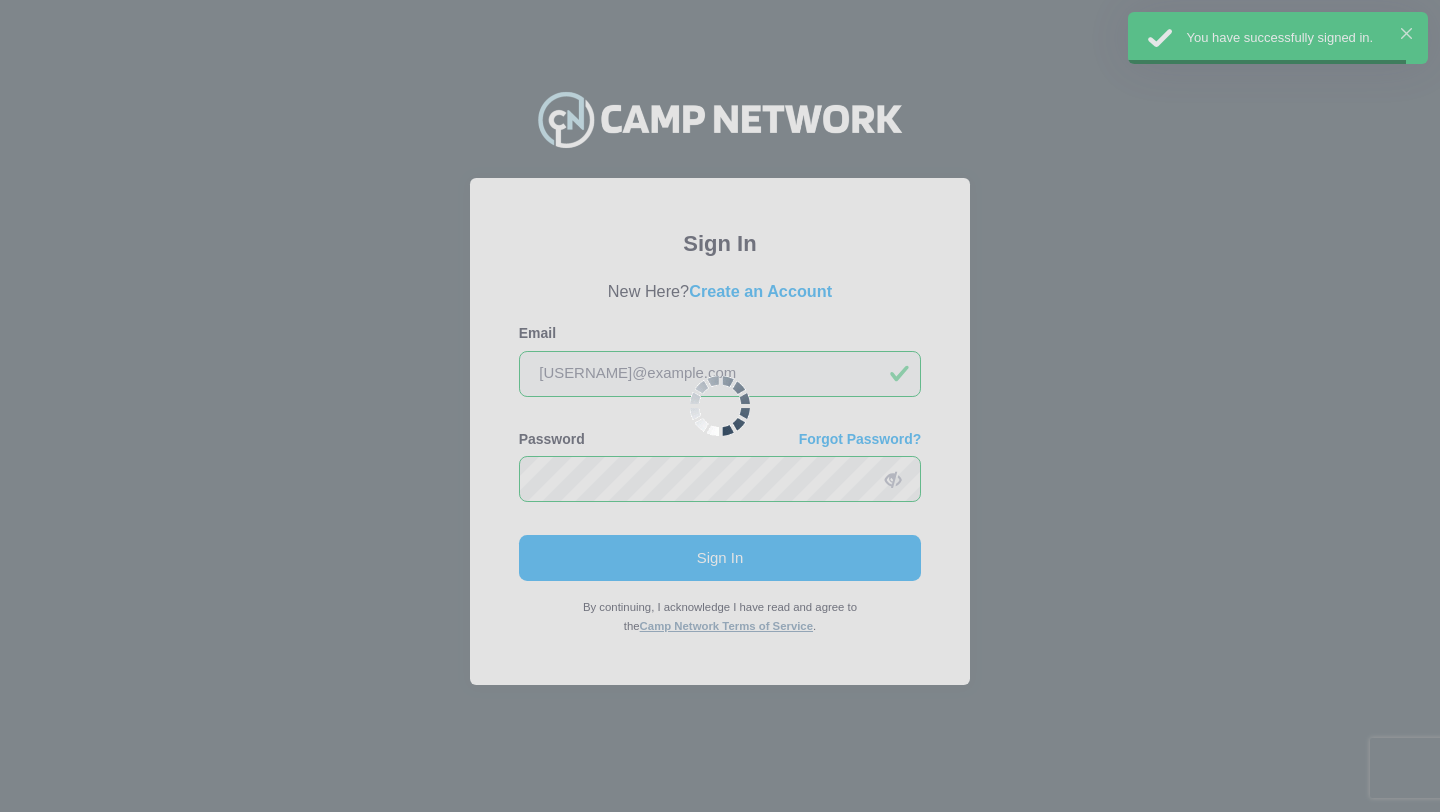 scroll, scrollTop: 0, scrollLeft: 0, axis: both 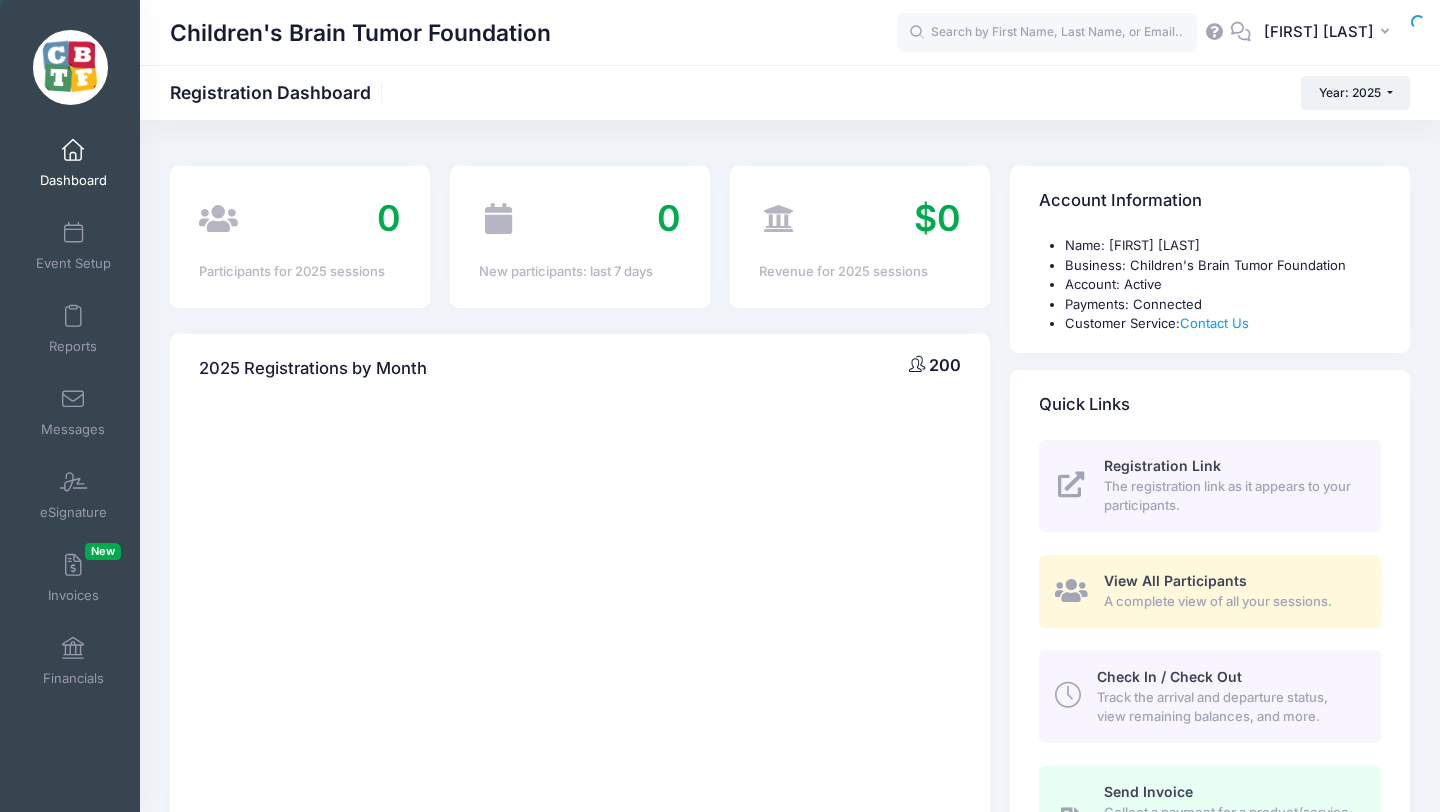 select 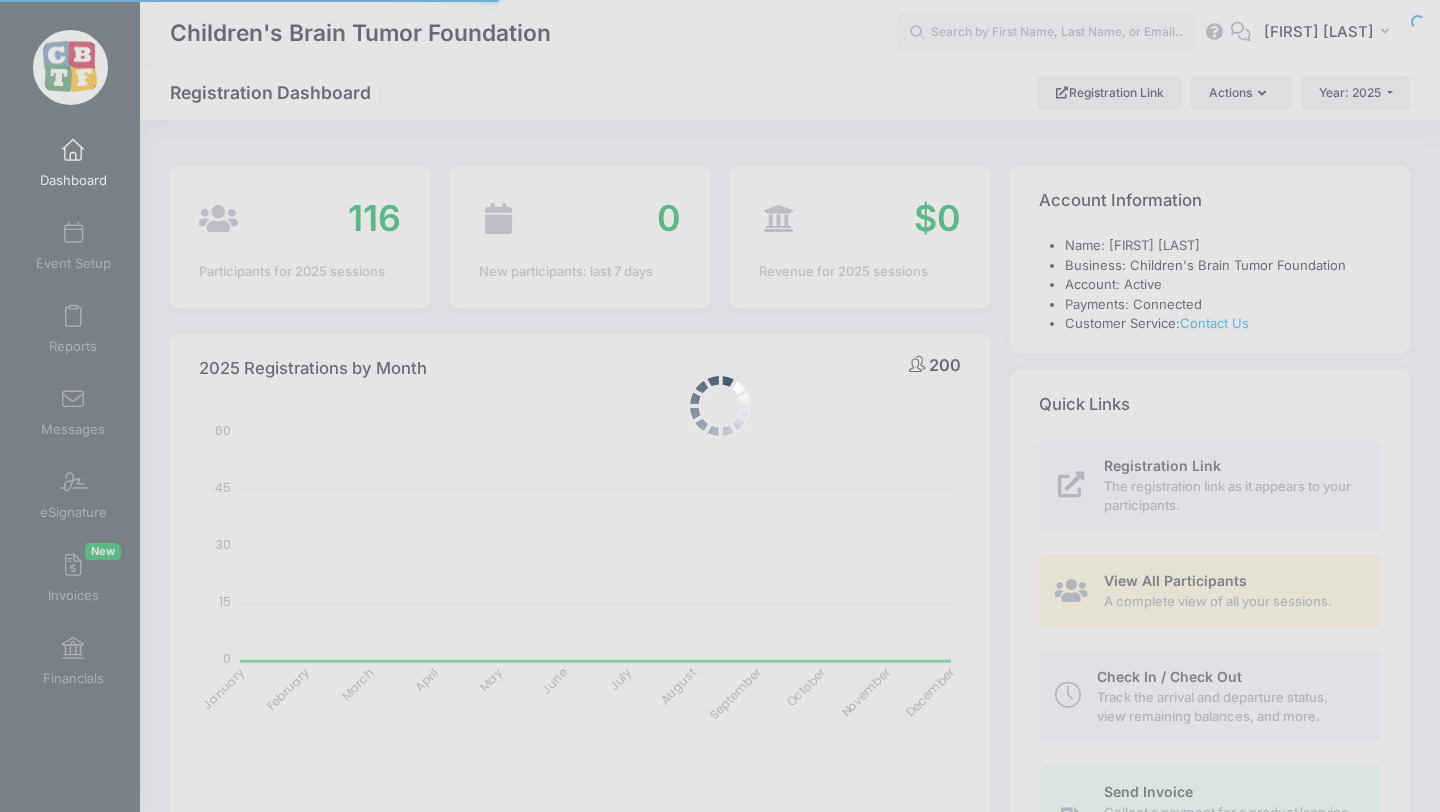 scroll, scrollTop: 0, scrollLeft: 0, axis: both 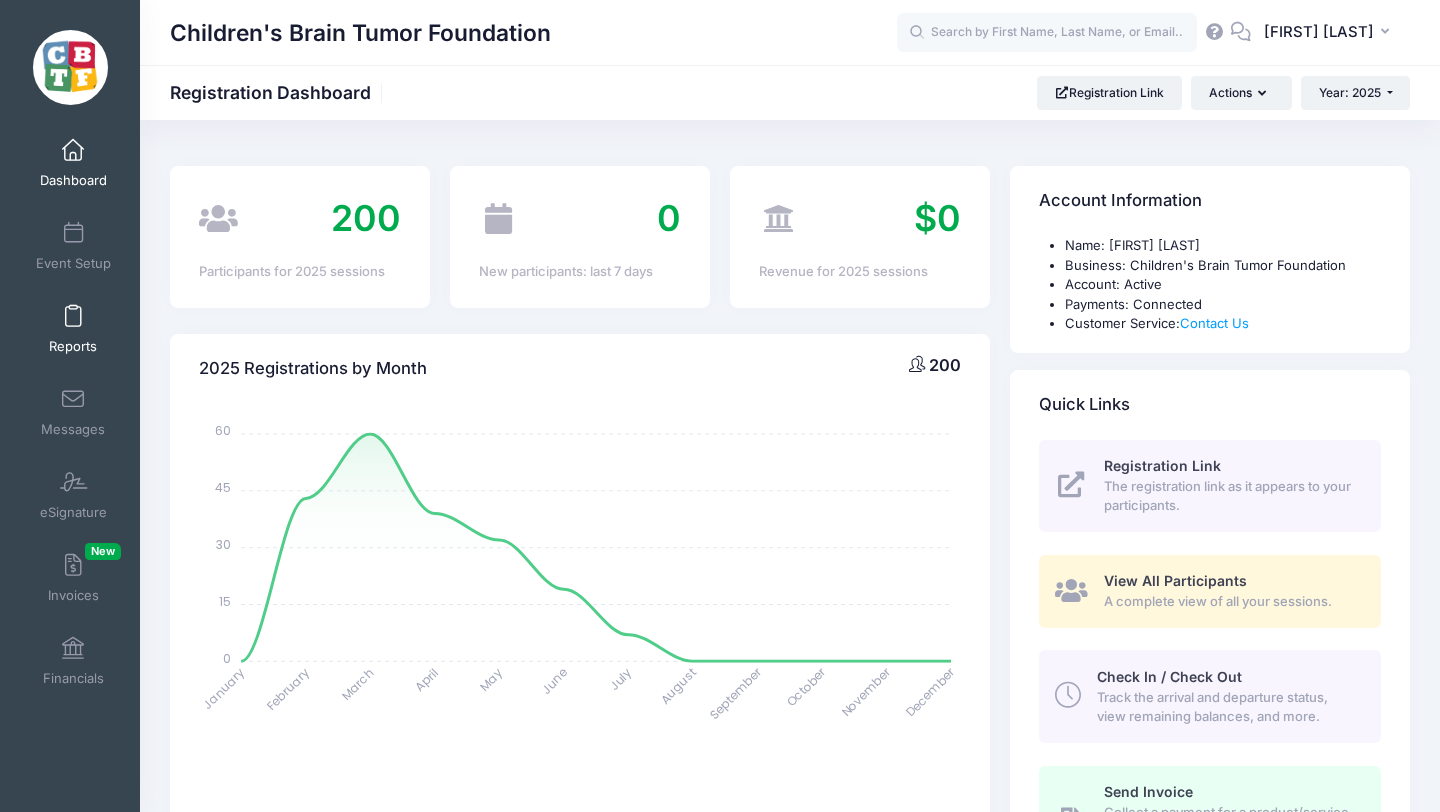 click at bounding box center (73, 317) 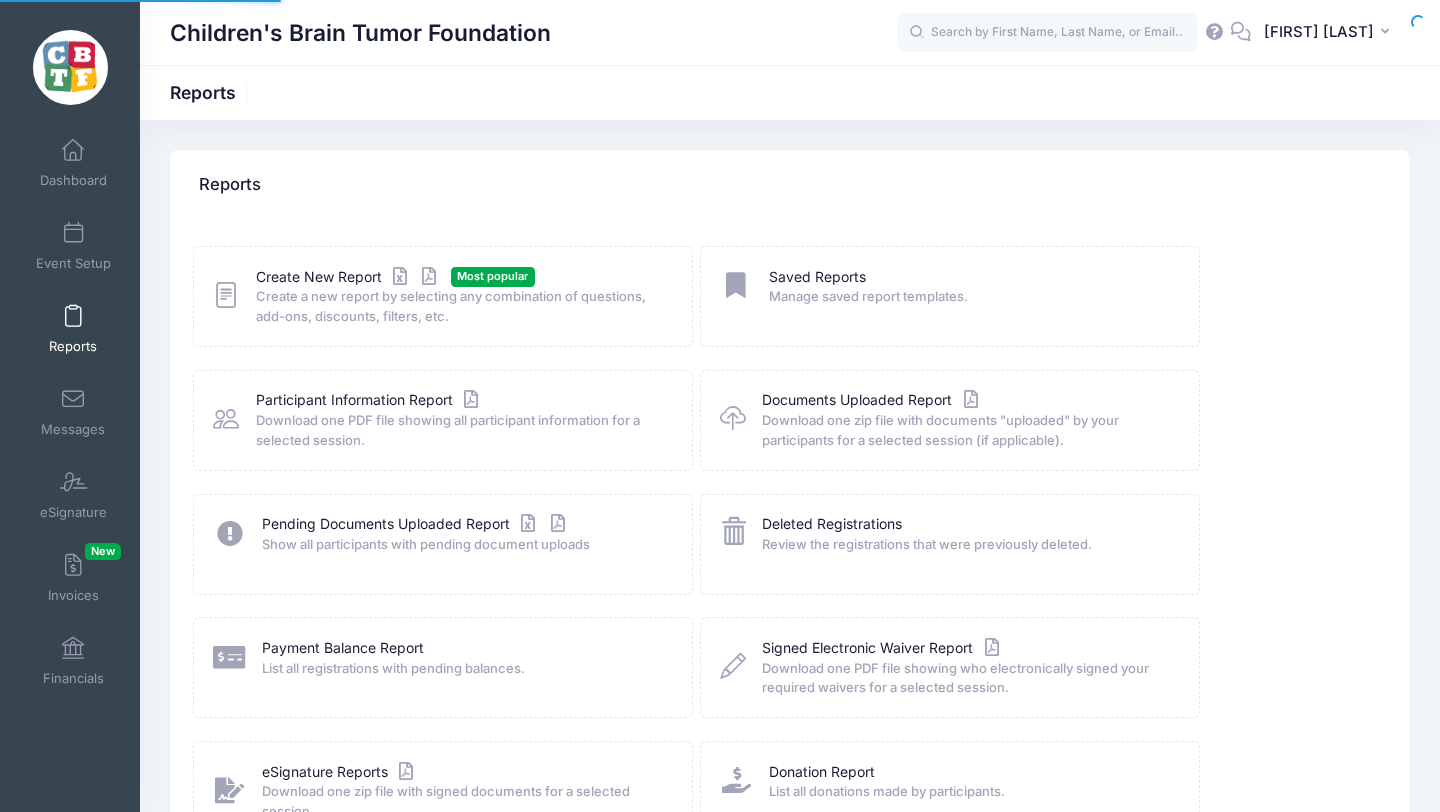scroll, scrollTop: 0, scrollLeft: 0, axis: both 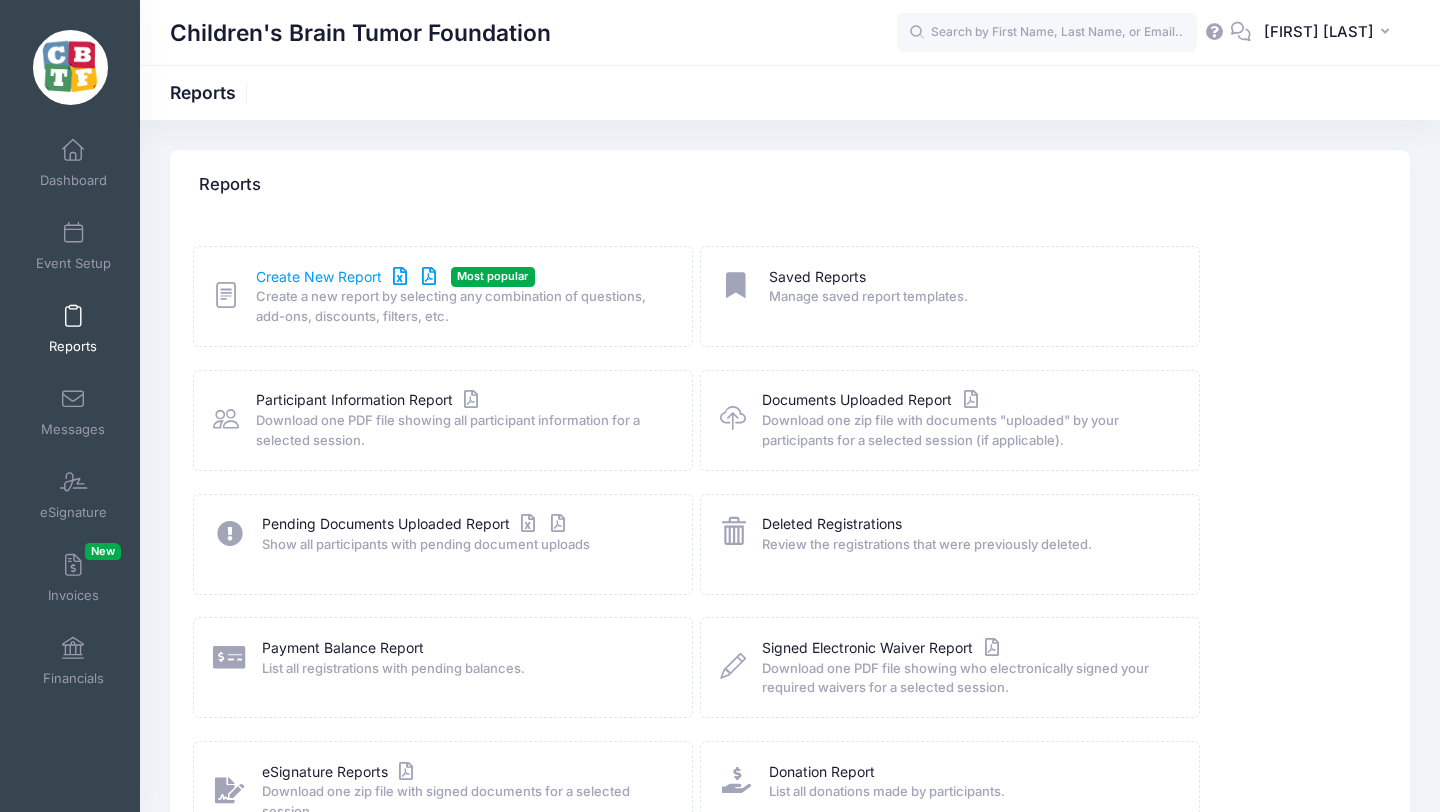 click on "Create New Report" at bounding box center (349, 277) 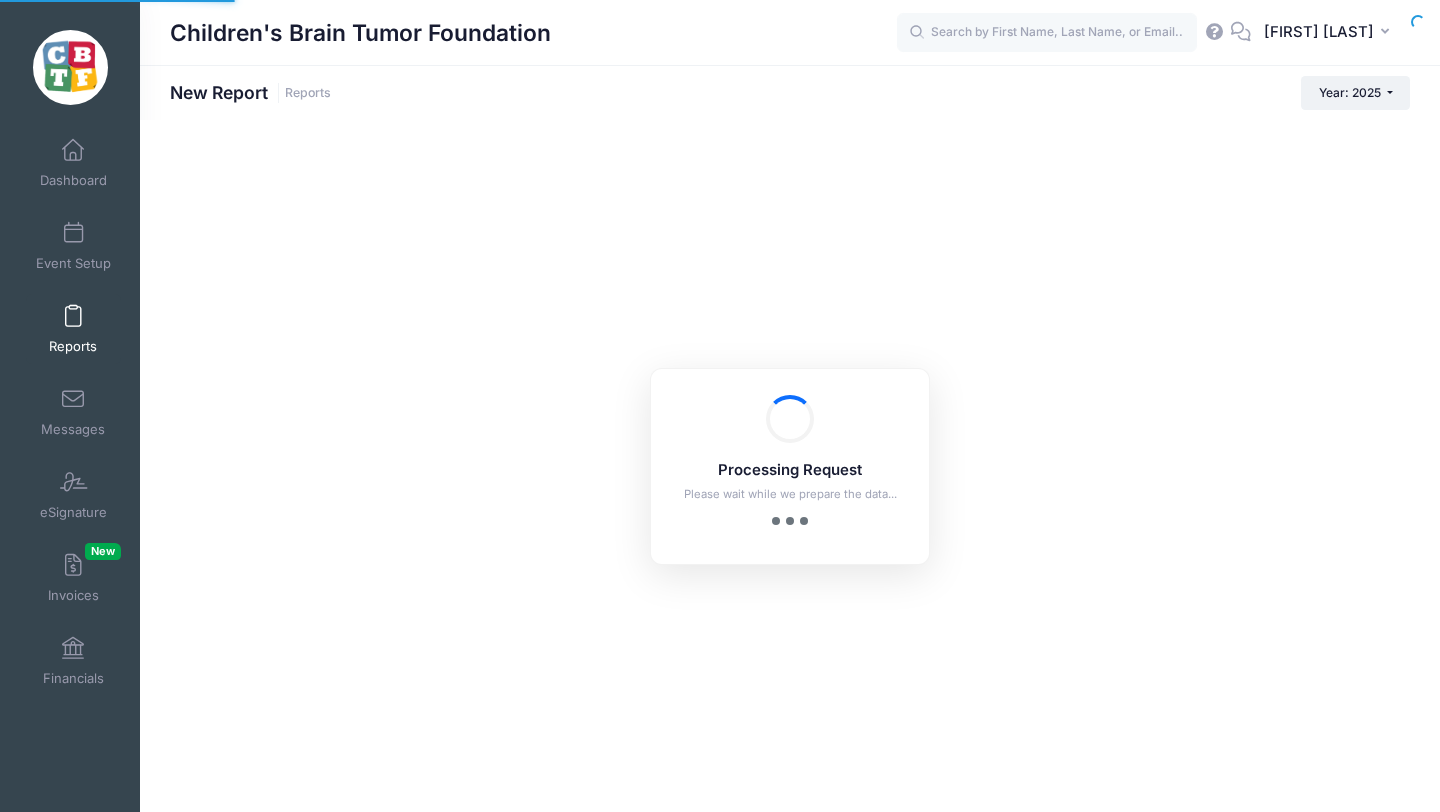 scroll, scrollTop: 0, scrollLeft: 0, axis: both 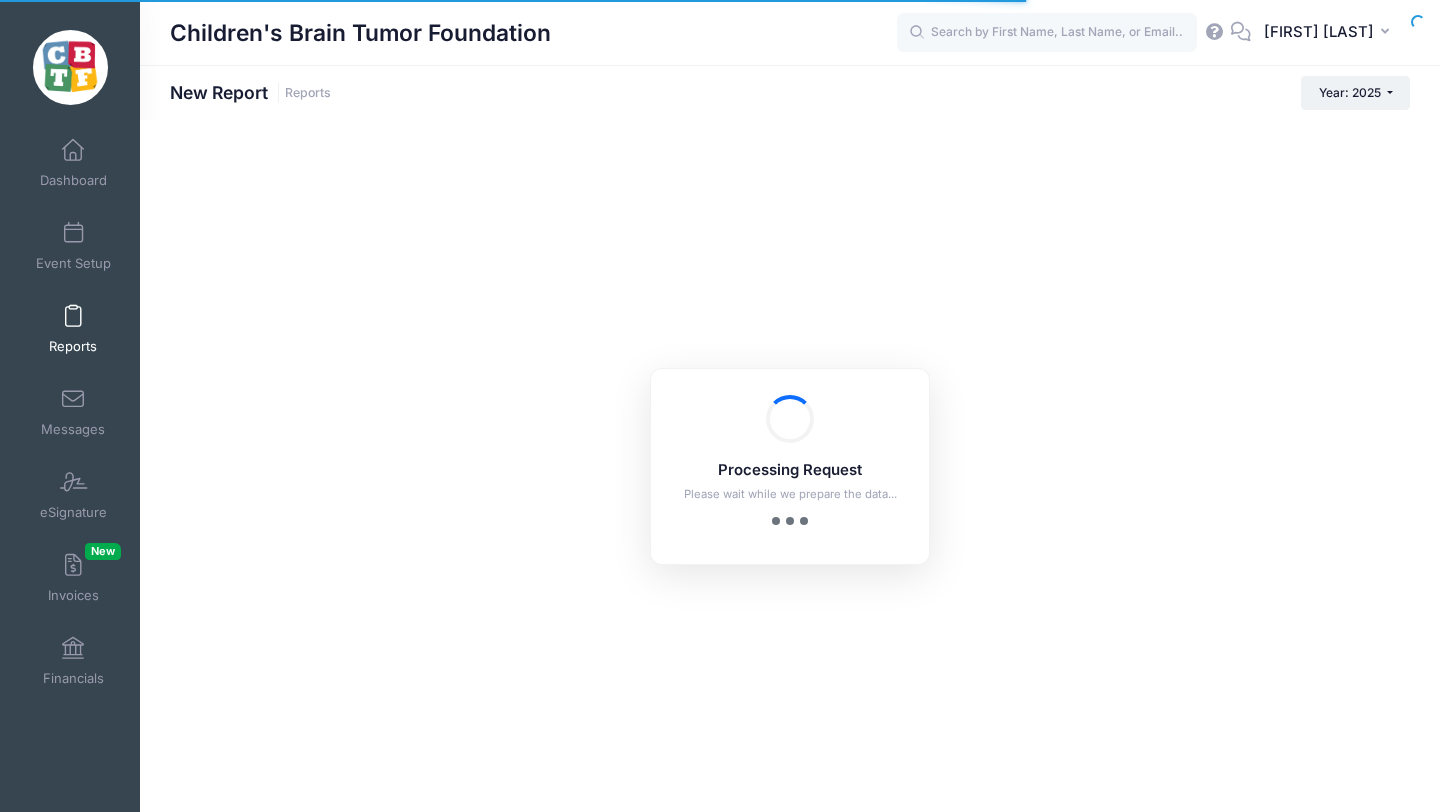 checkbox on "true" 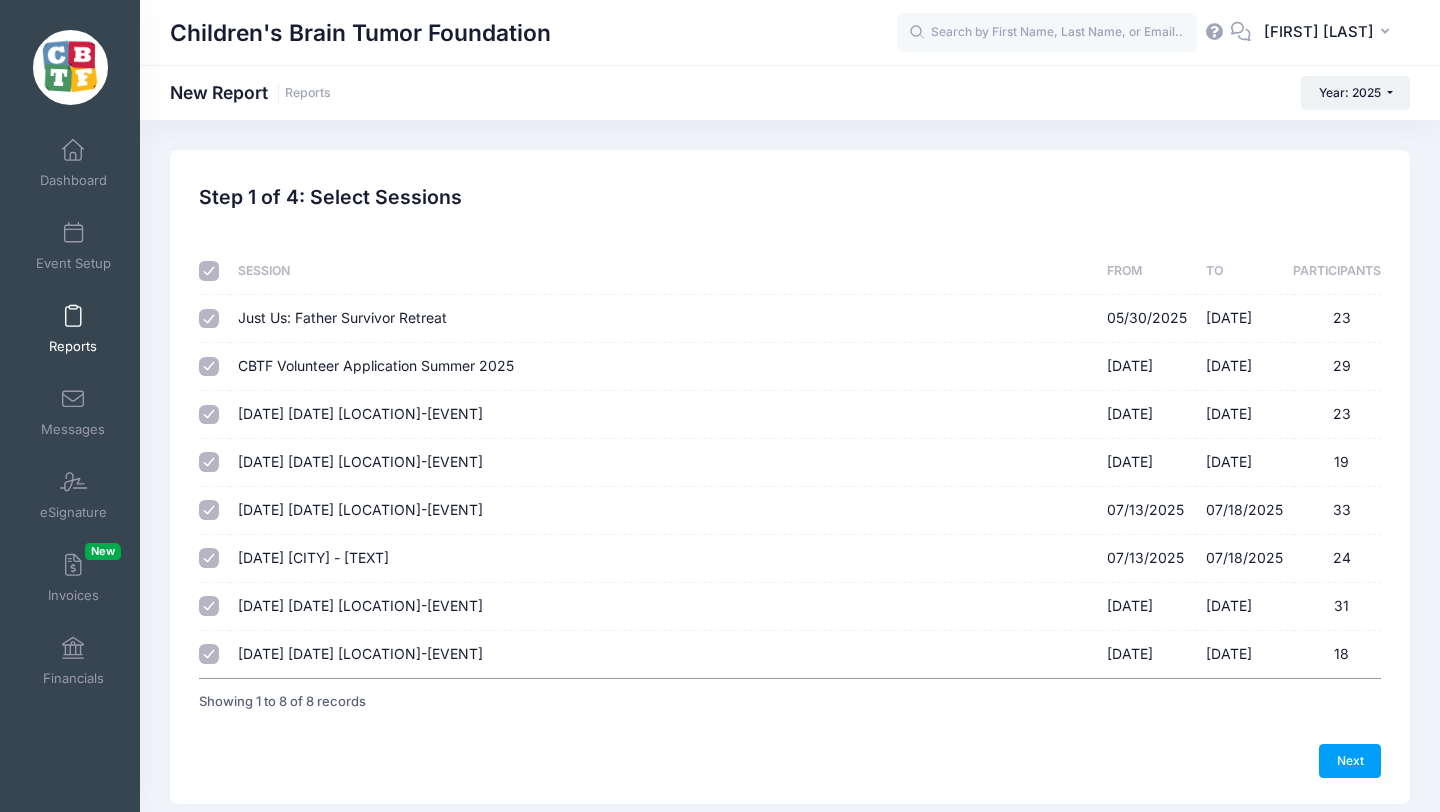click at bounding box center (209, 271) 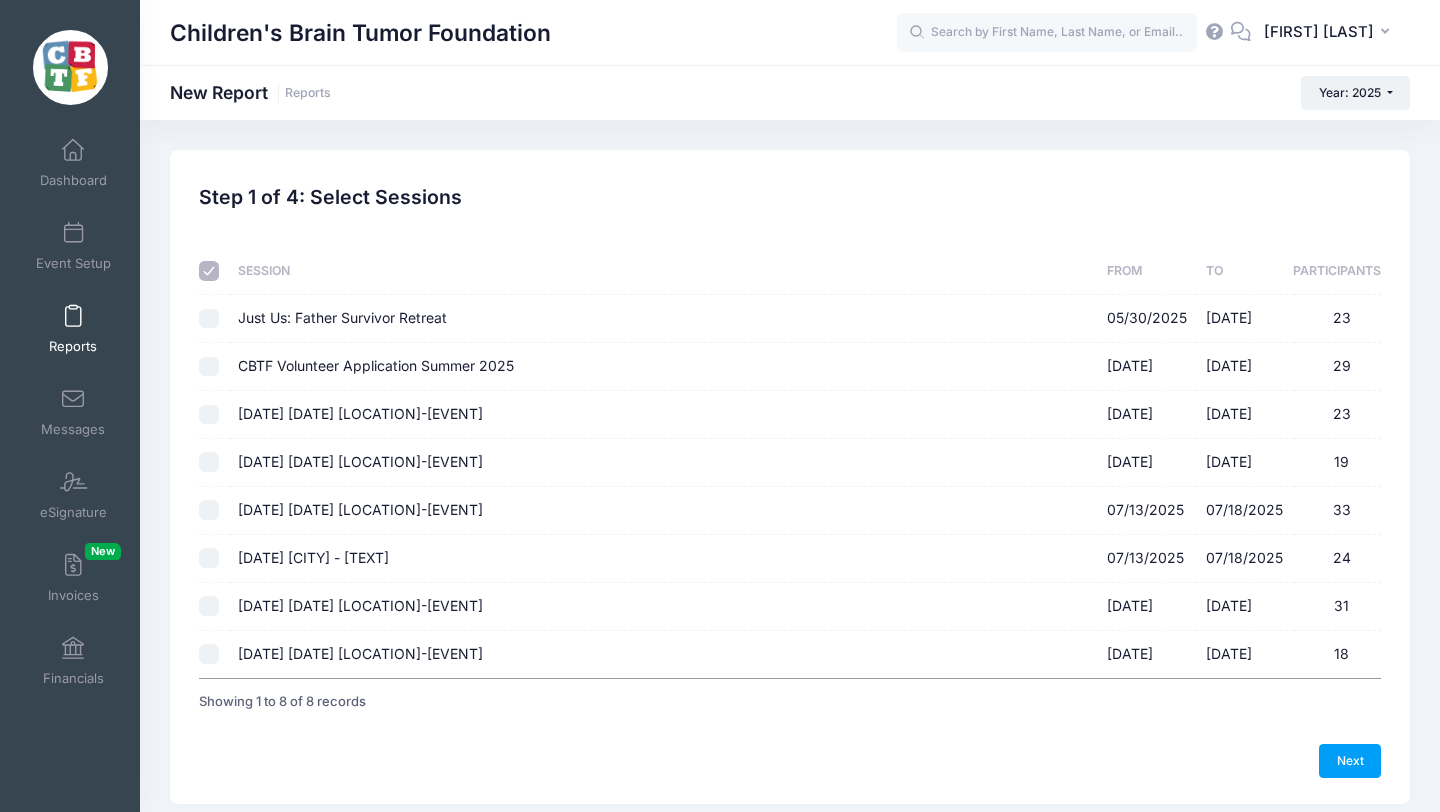 checkbox on "false" 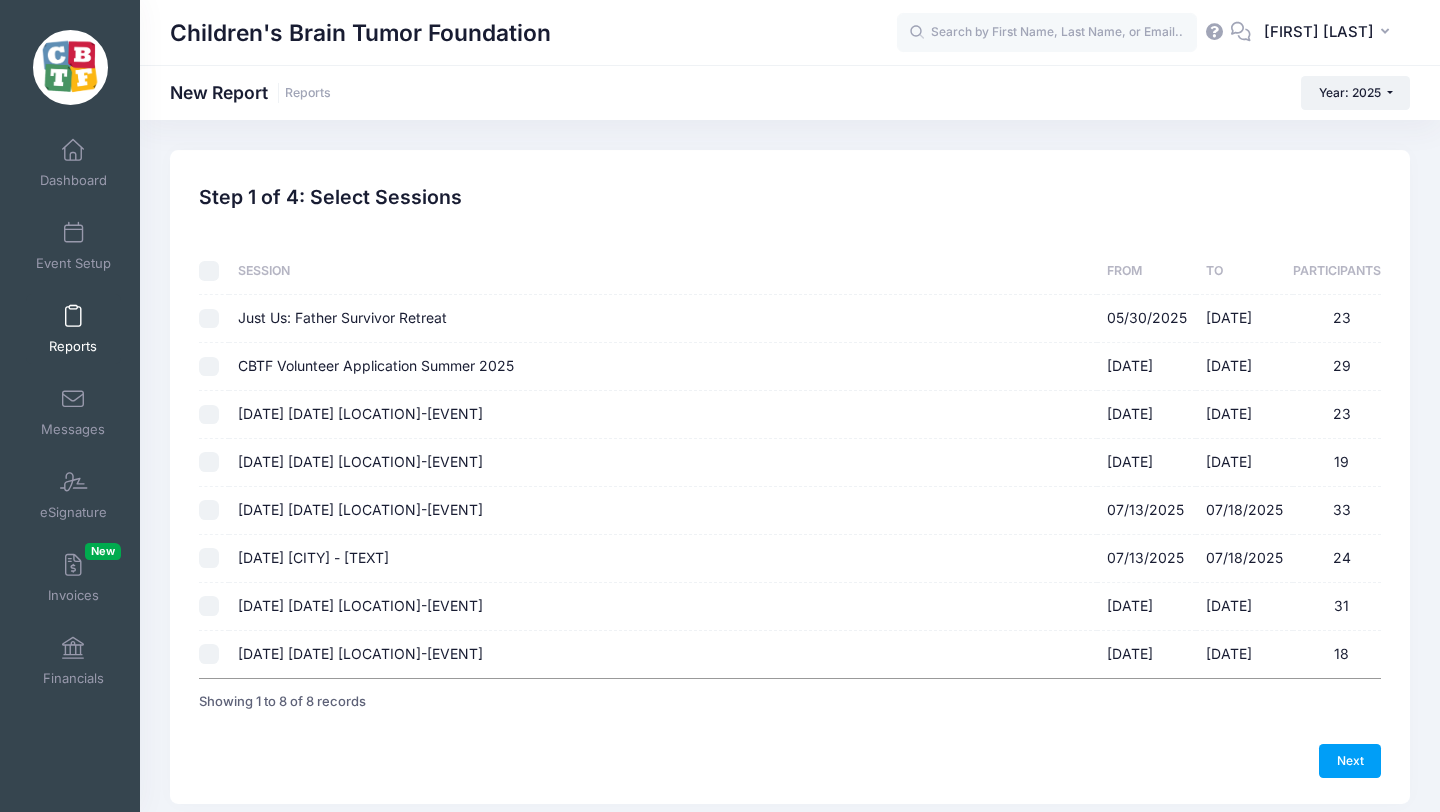 checkbox on "false" 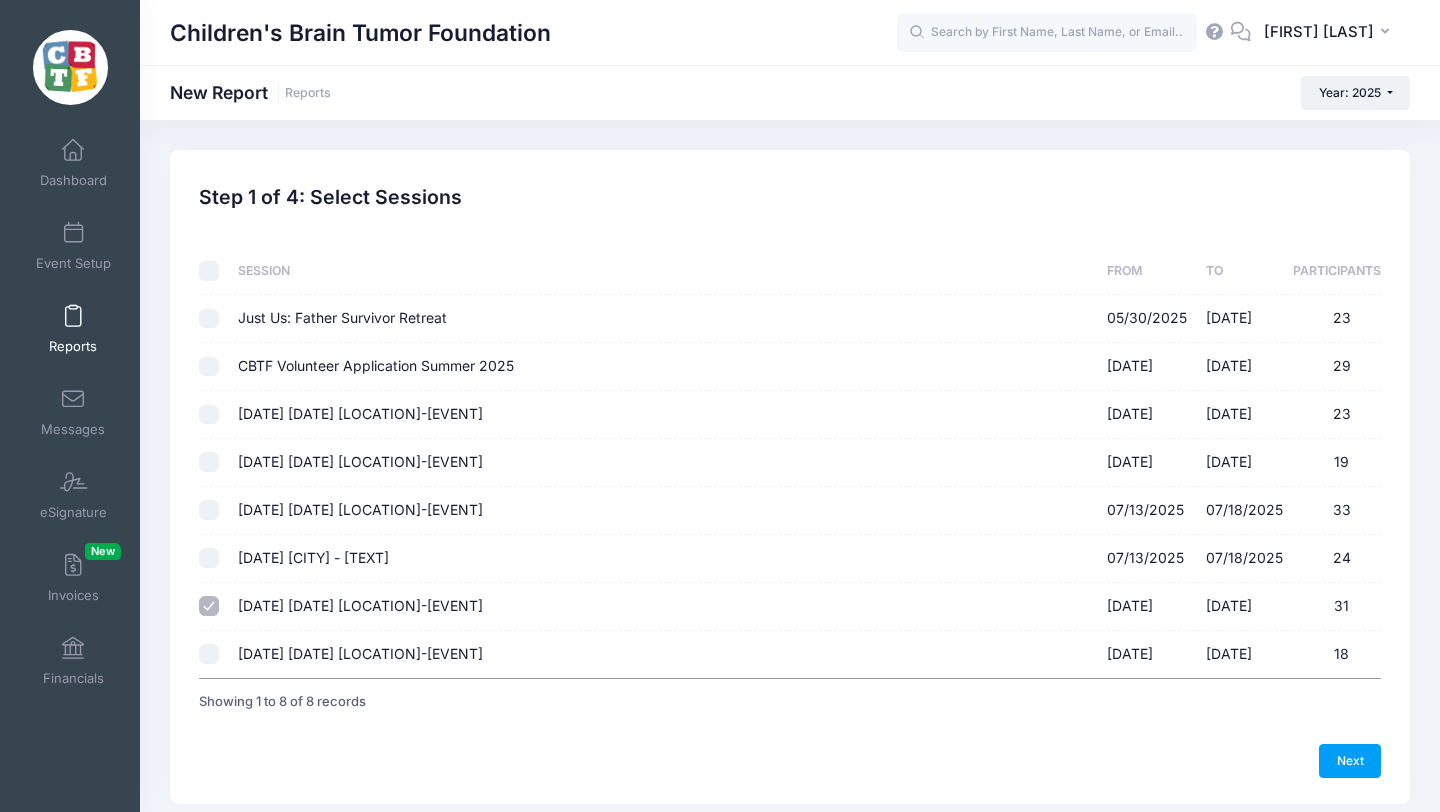 click on "[DATE] [DATE] [LOCATION]-[EVENT] [DATE] - [DATE]  [NUMBER]" at bounding box center (209, 654) 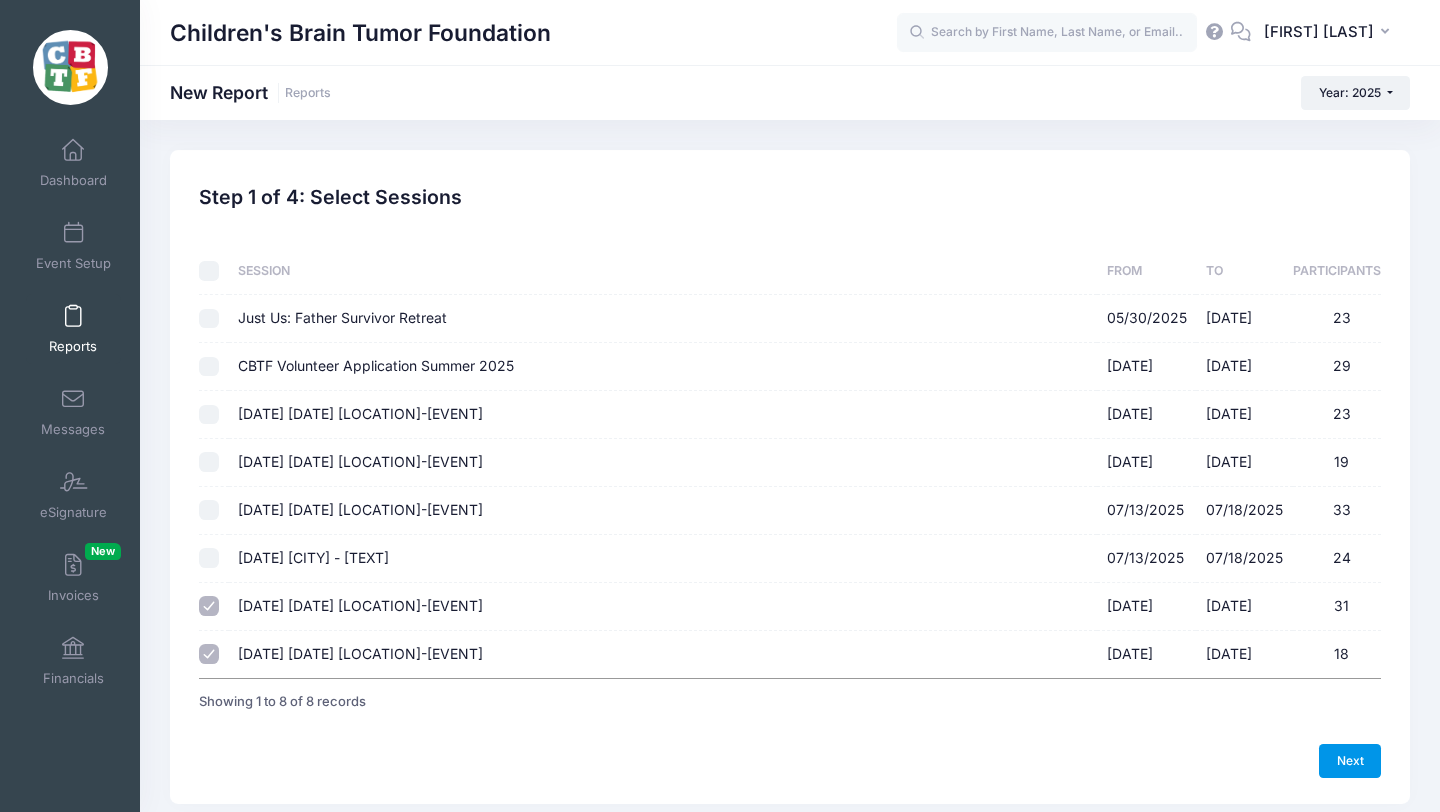 click on "Next" at bounding box center [1350, 761] 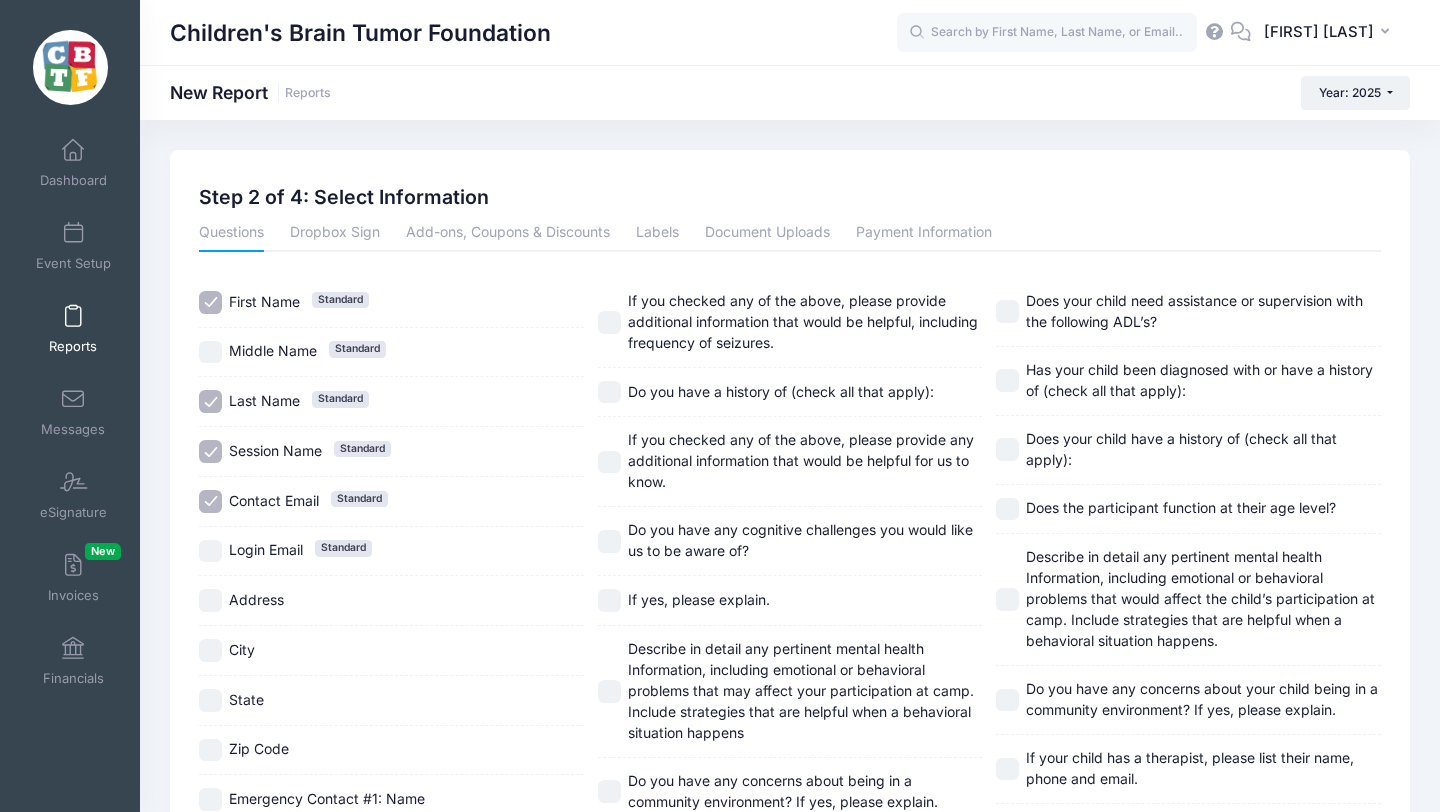click on "Login Email Standard" at bounding box center [210, 551] 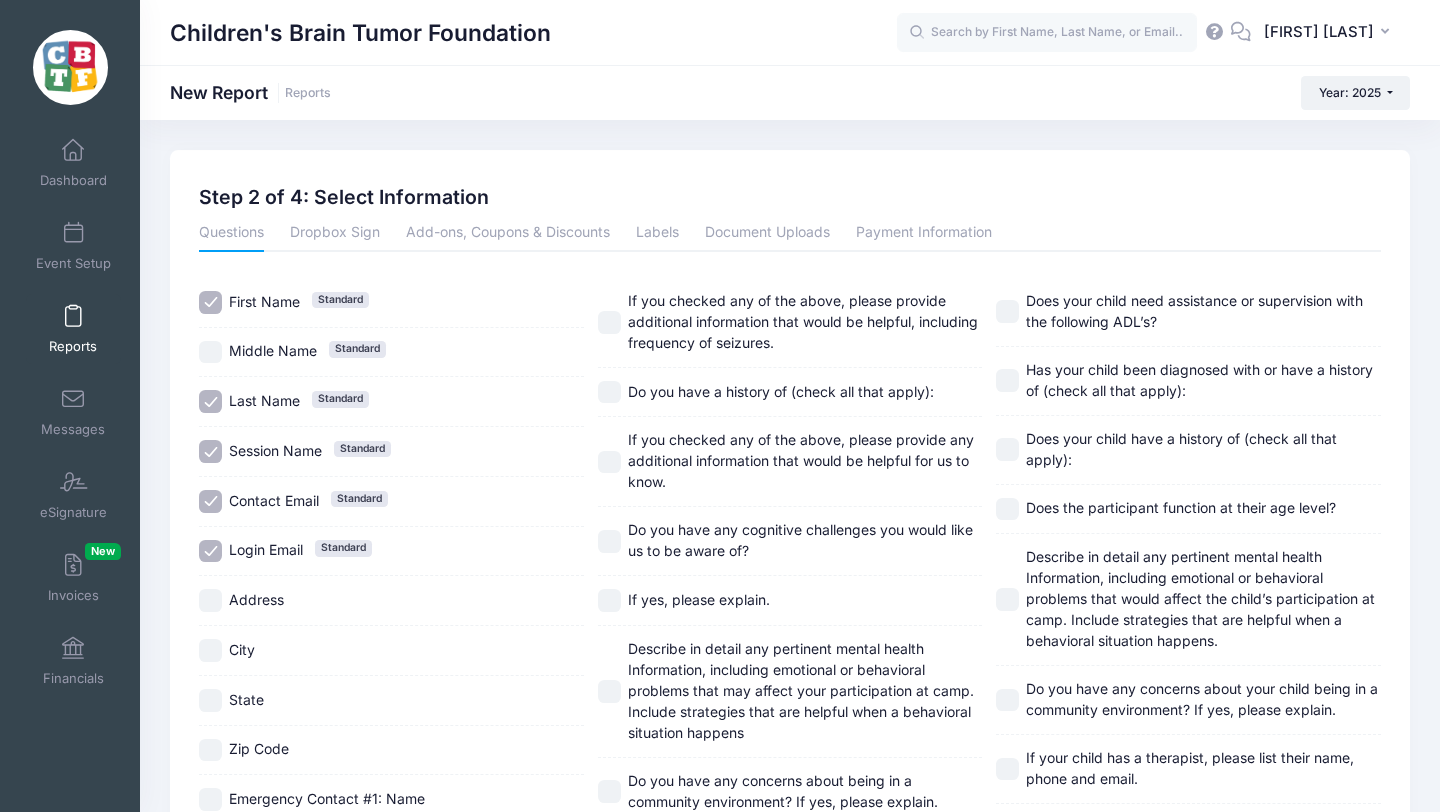 click on "Session Name Standard" at bounding box center [210, 451] 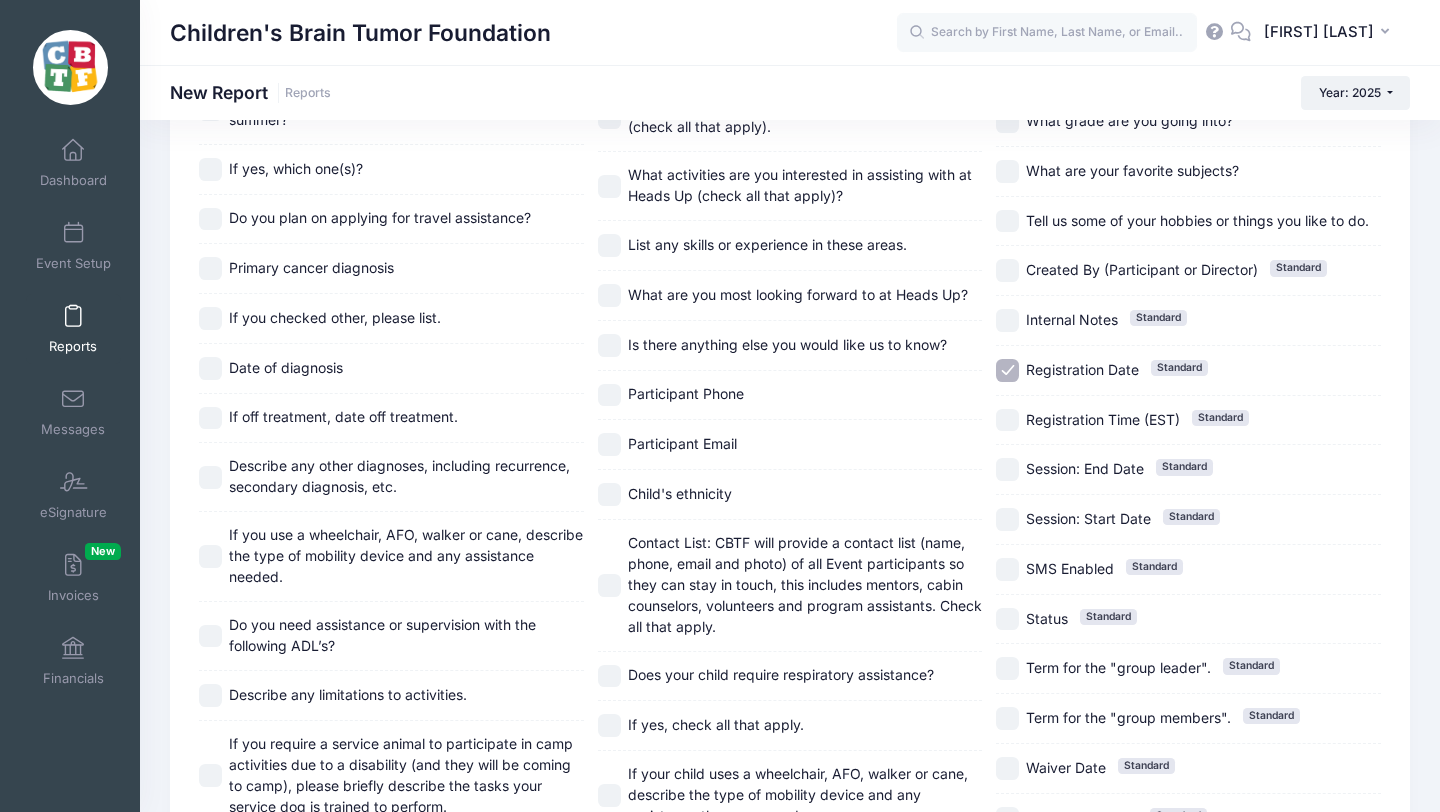 scroll, scrollTop: 2009, scrollLeft: 0, axis: vertical 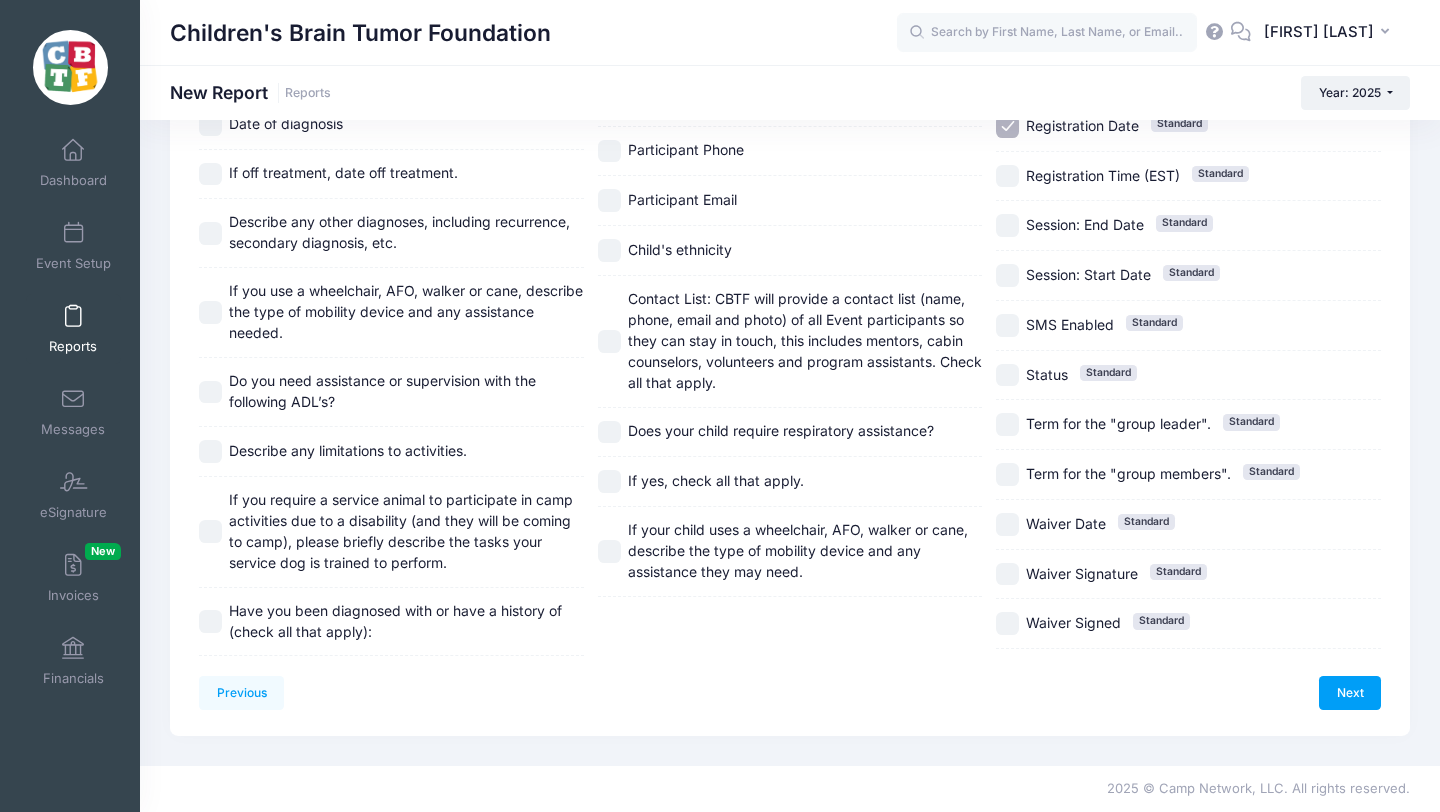 click on "Registration Date Standard" at bounding box center [1007, 126] 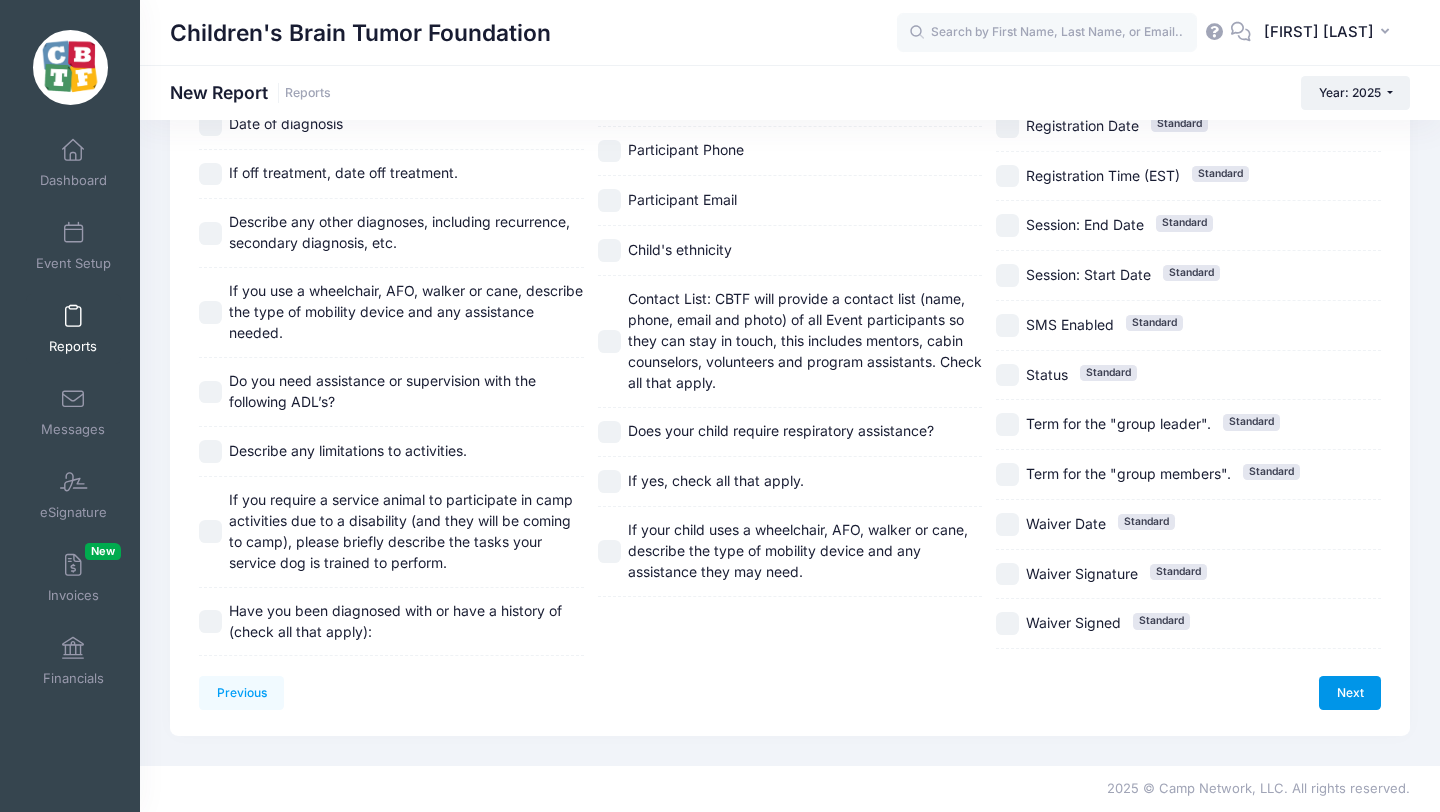 click on "Next" at bounding box center (1350, 693) 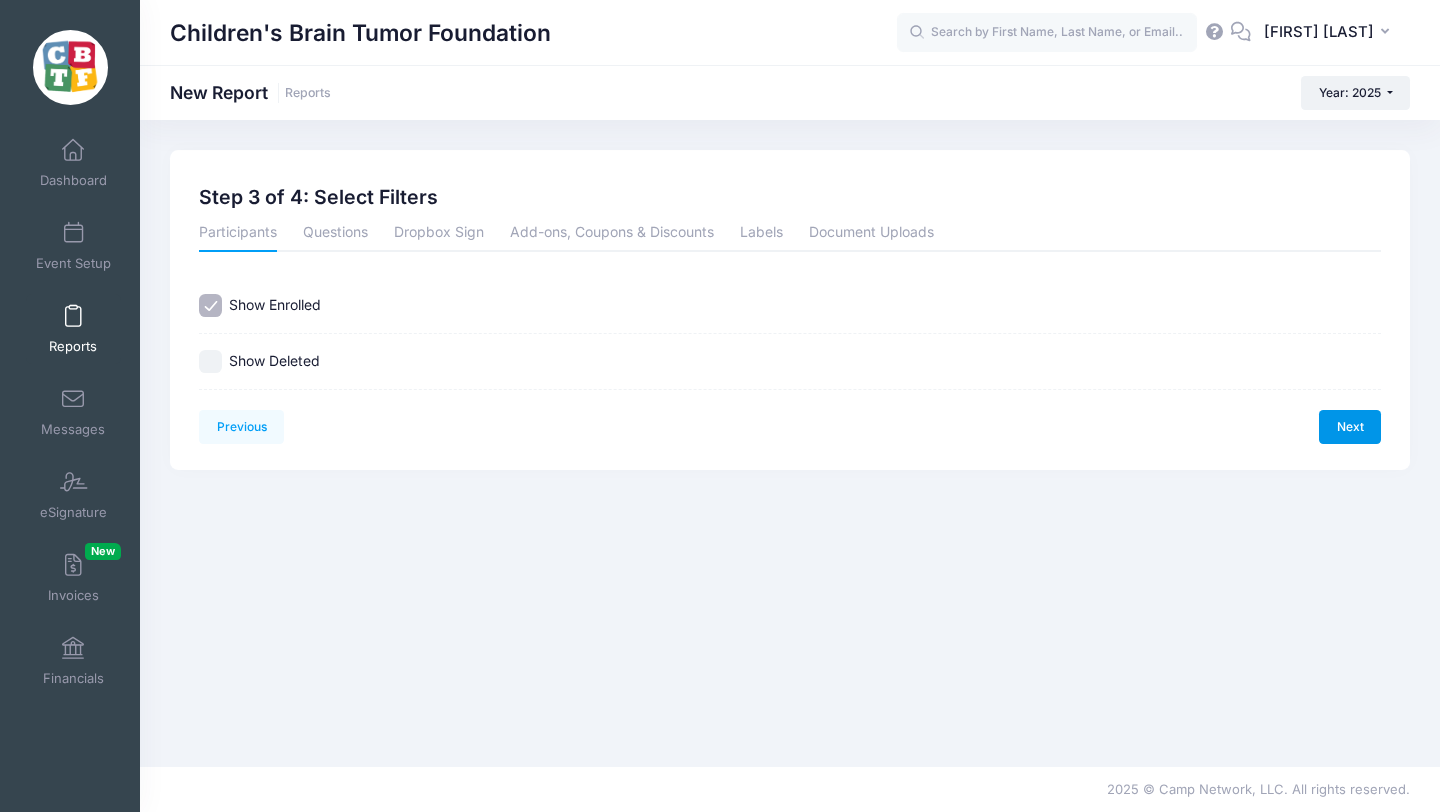scroll, scrollTop: 0, scrollLeft: 0, axis: both 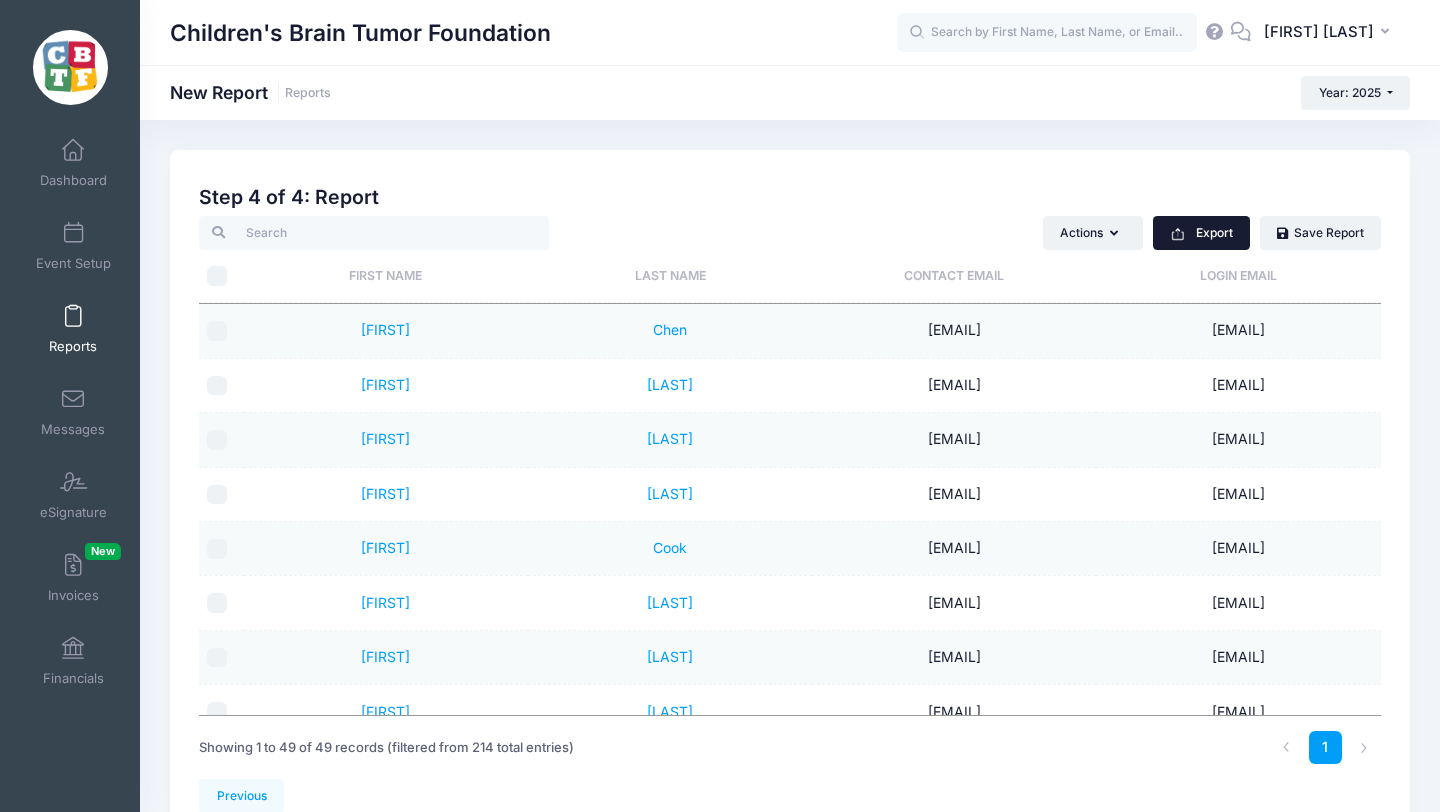 click on "Export" at bounding box center (1201, 233) 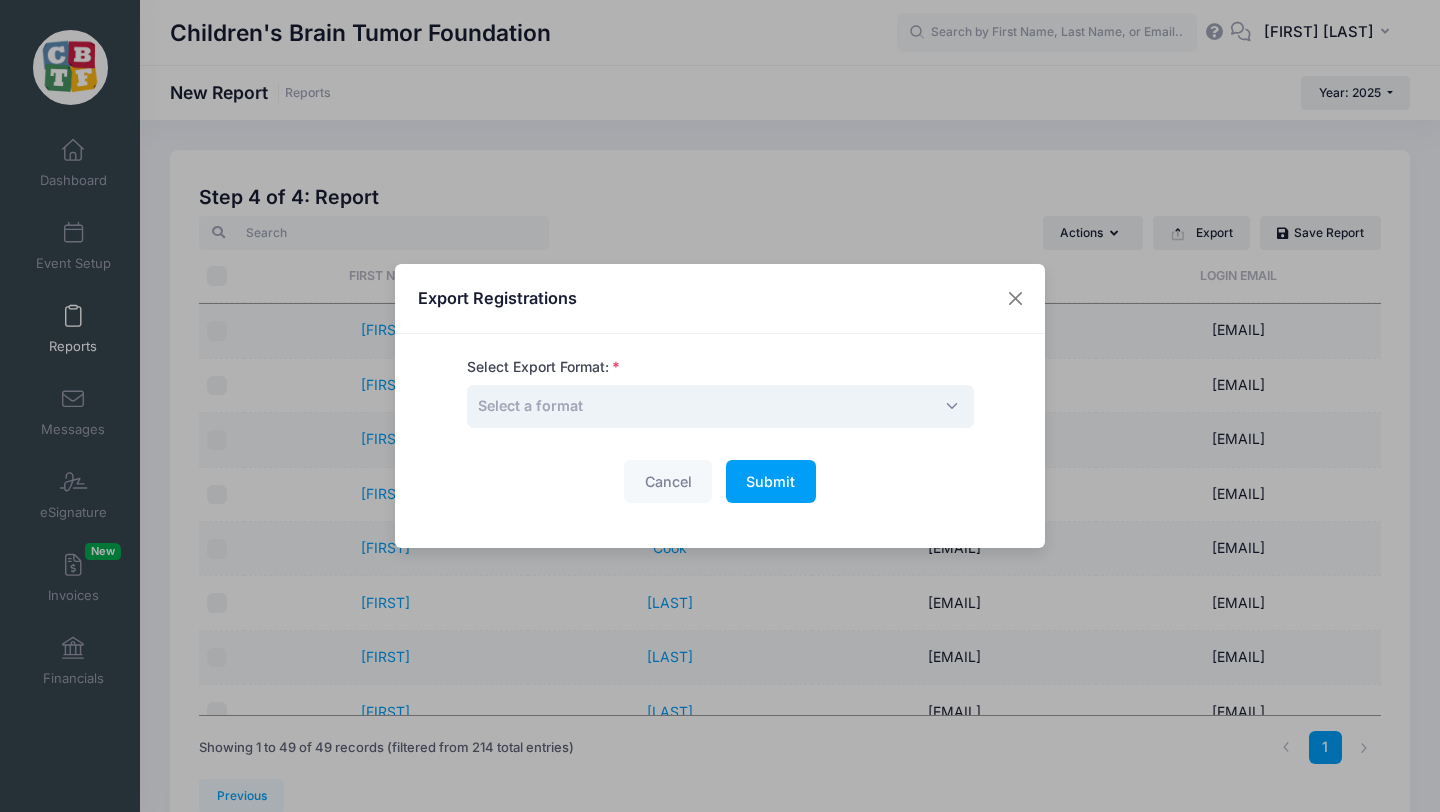 click on "Select a format" at bounding box center (720, 406) 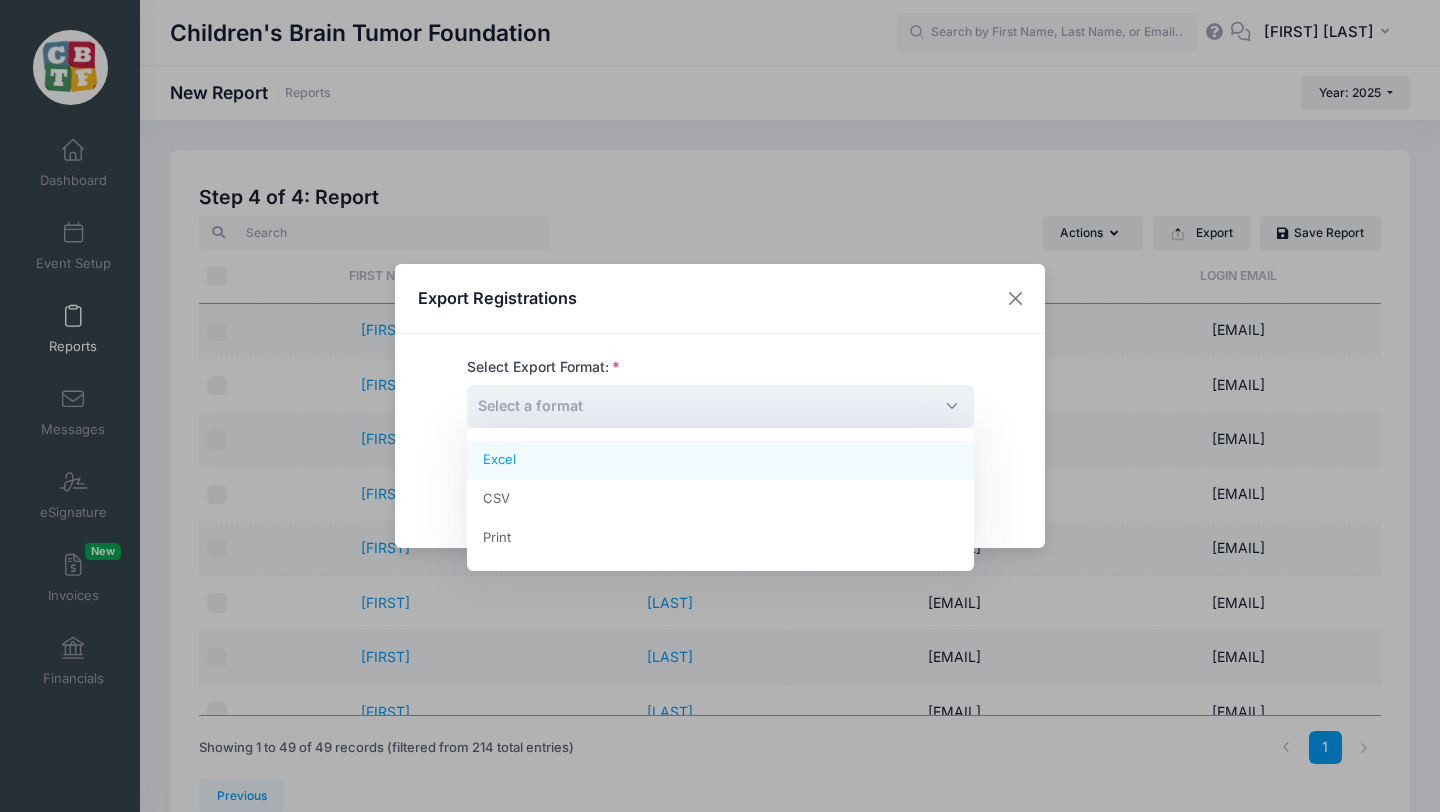 select on "excel" 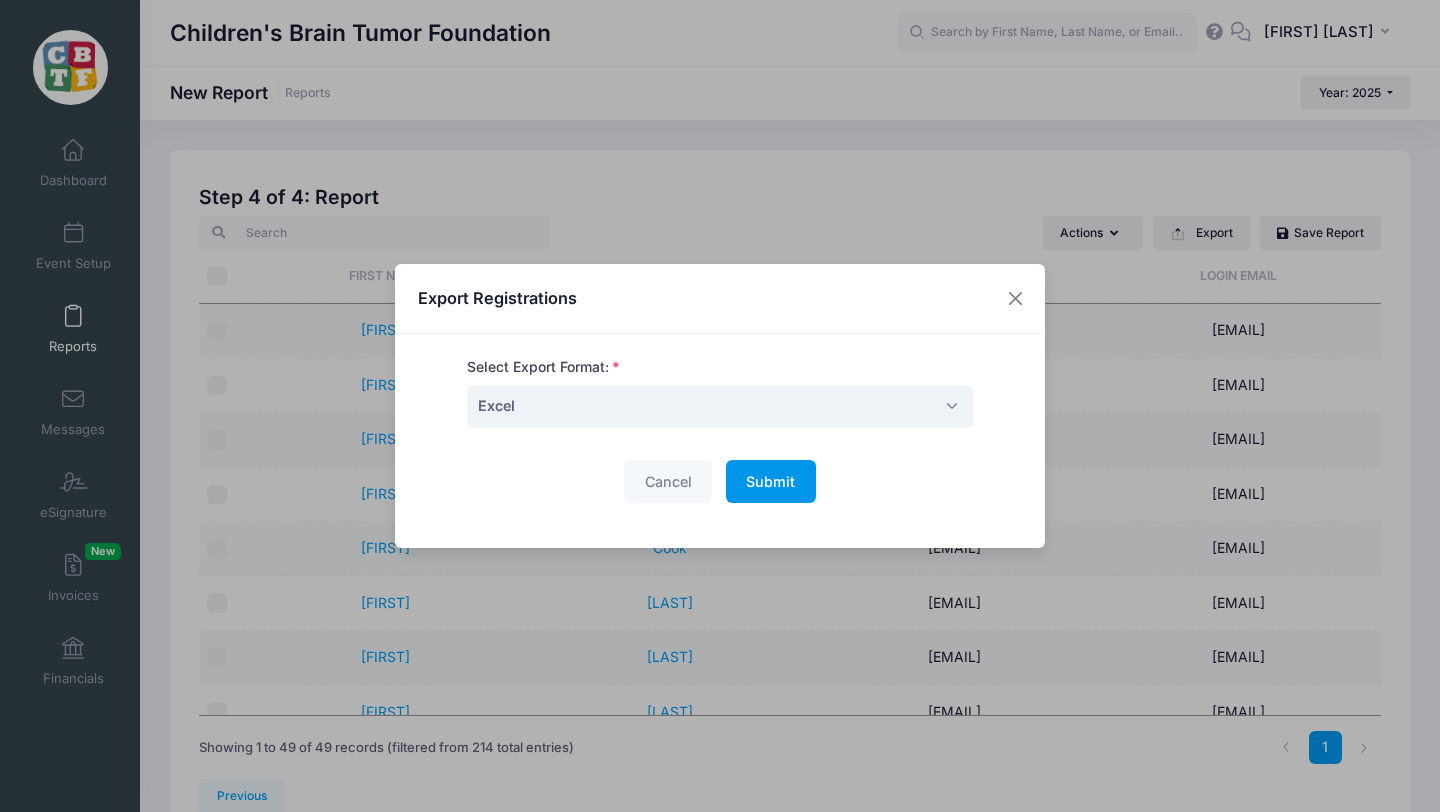 click on "Submit" at bounding box center (770, 481) 